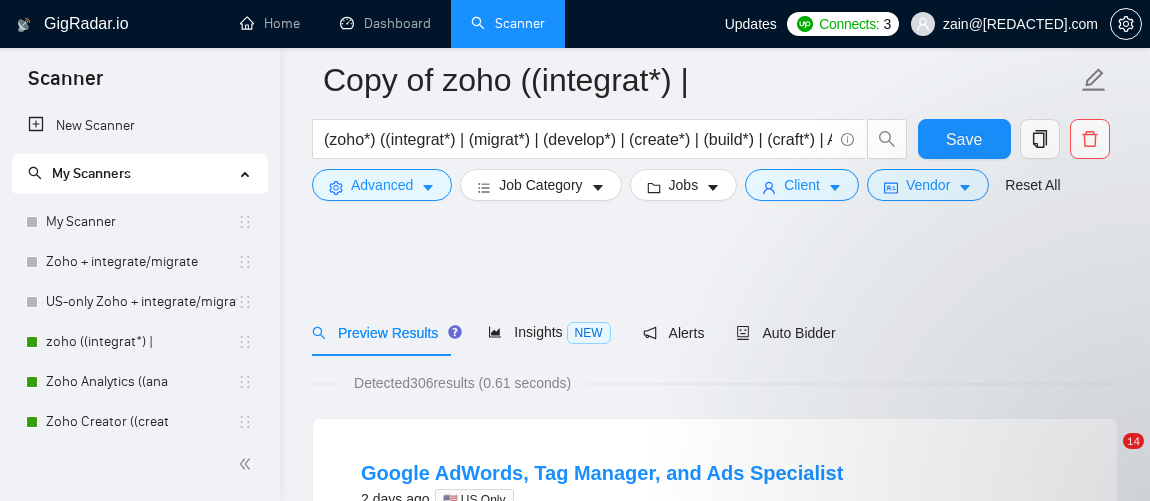 scroll, scrollTop: 175, scrollLeft: 0, axis: vertical 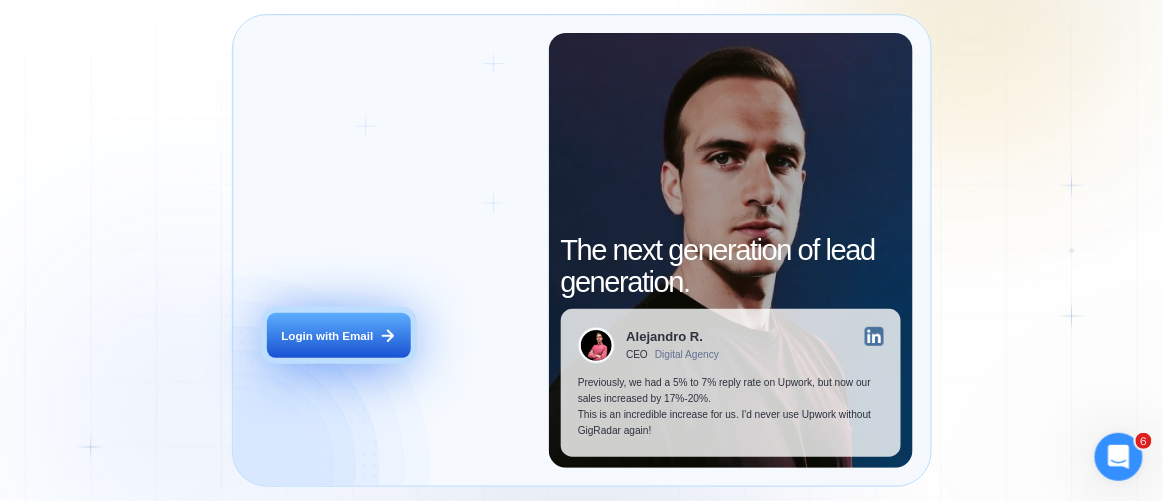 click on "Login with Email" at bounding box center (327, 336) 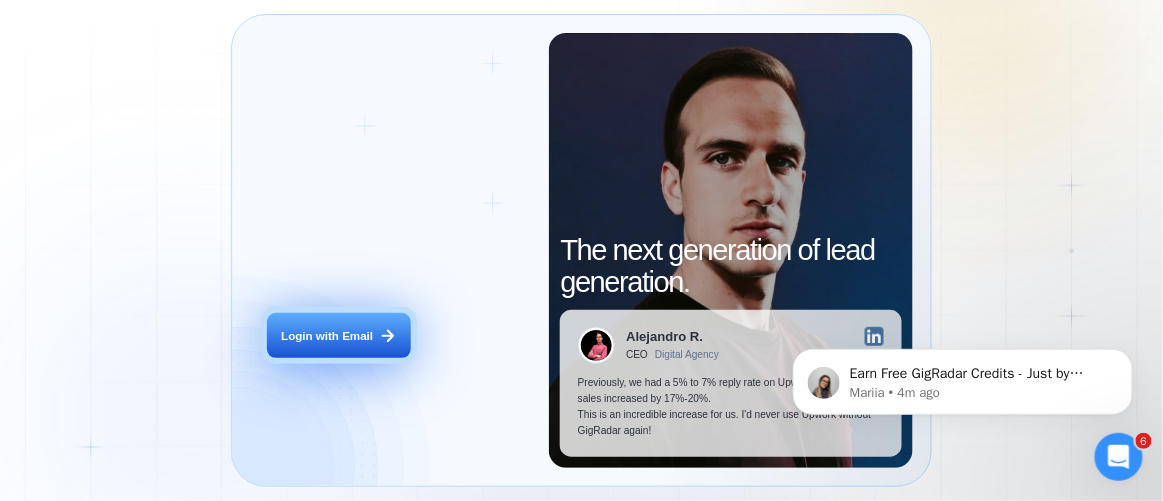scroll, scrollTop: 0, scrollLeft: 0, axis: both 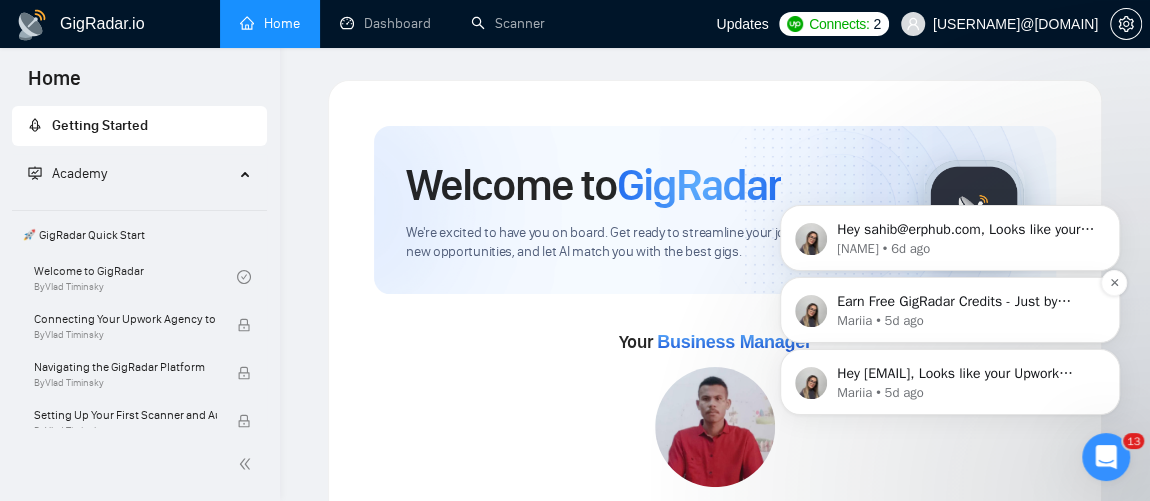 click on "Mariia • 5d ago" at bounding box center (966, 321) 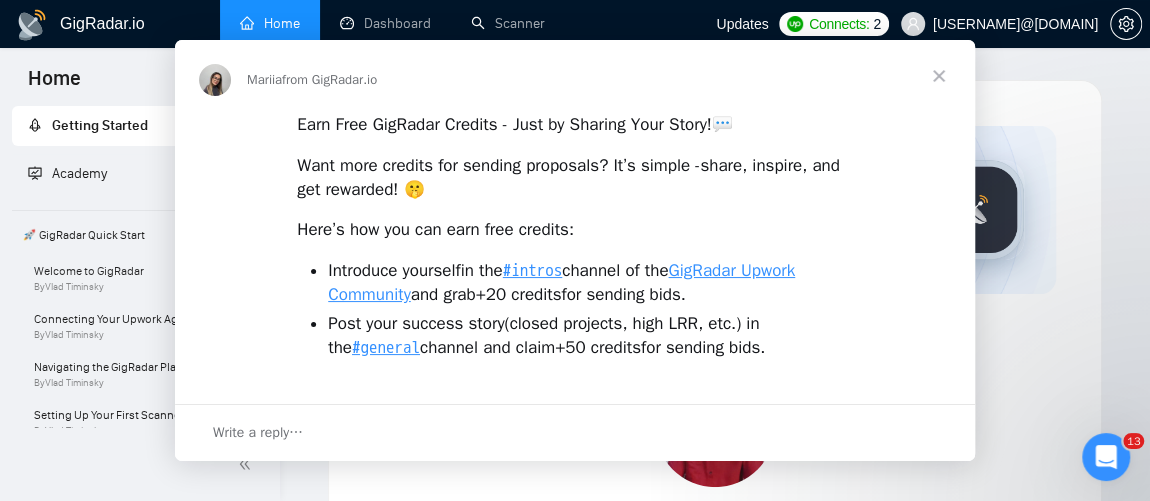scroll, scrollTop: 0, scrollLeft: 0, axis: both 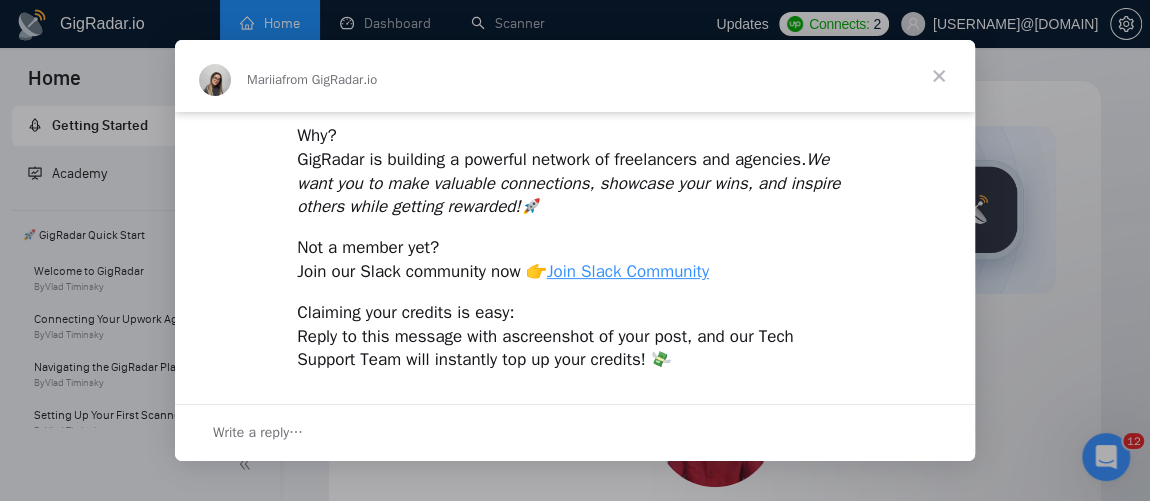 click at bounding box center [939, 76] 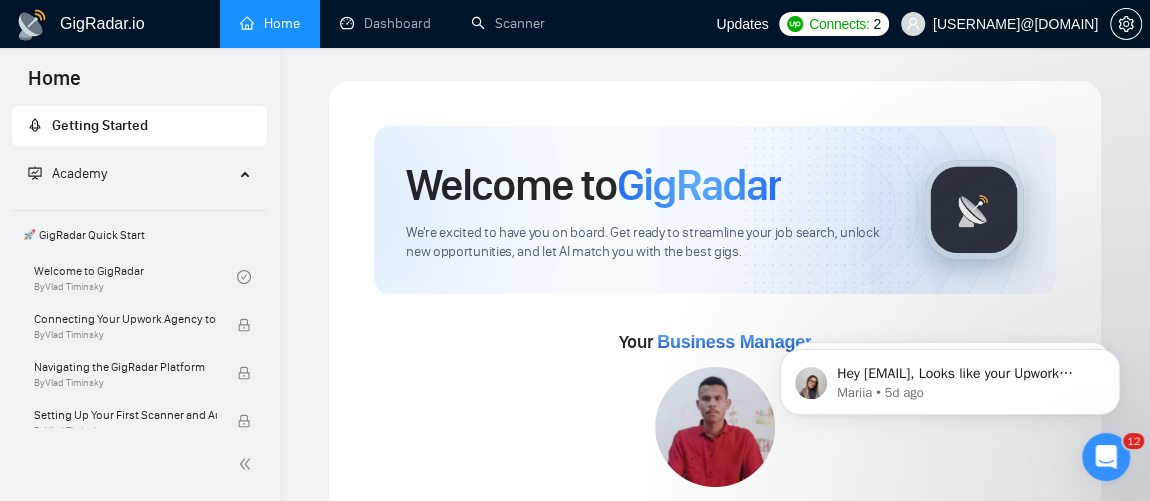 scroll, scrollTop: 0, scrollLeft: 0, axis: both 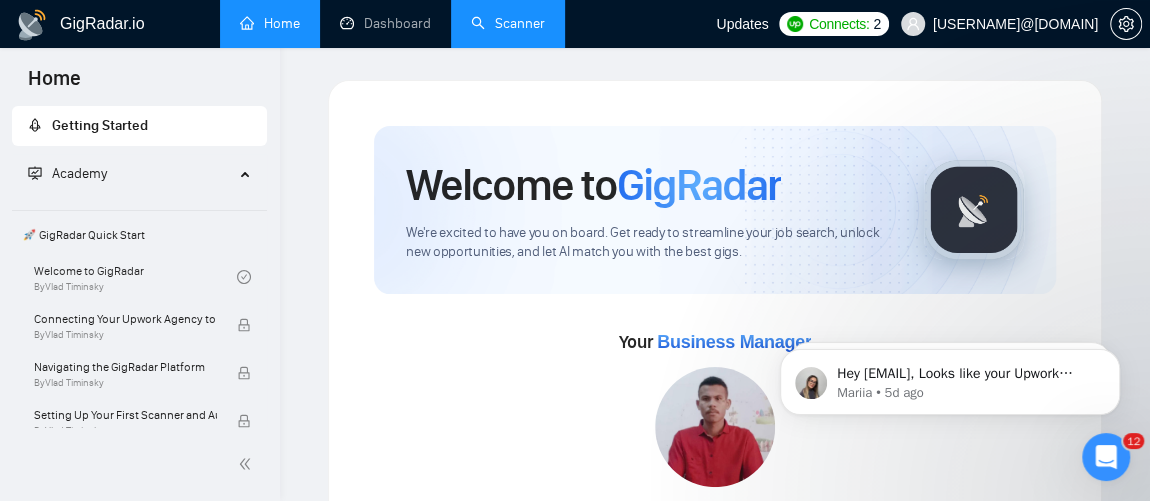 click on "Scanner" at bounding box center (508, 23) 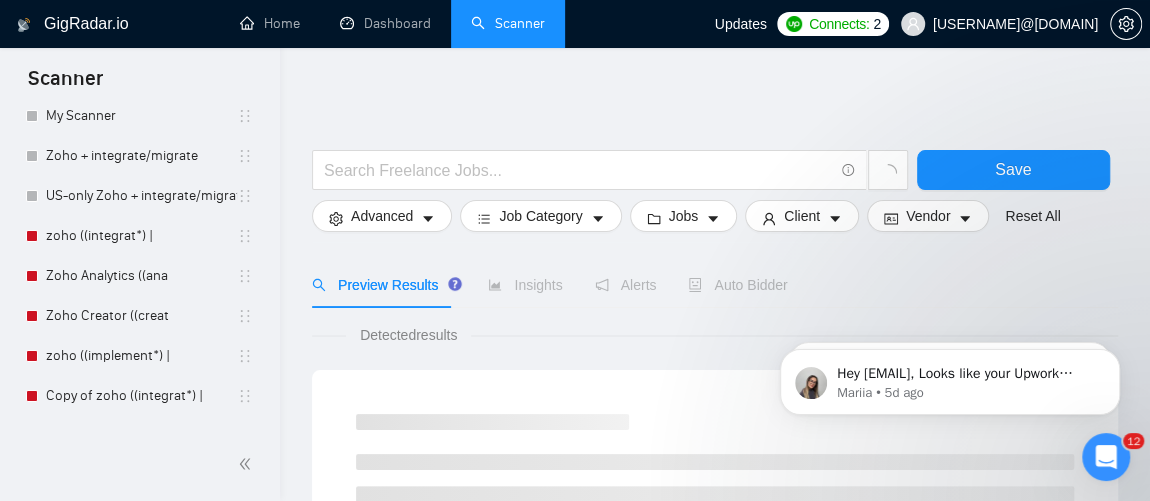 scroll, scrollTop: 133, scrollLeft: 0, axis: vertical 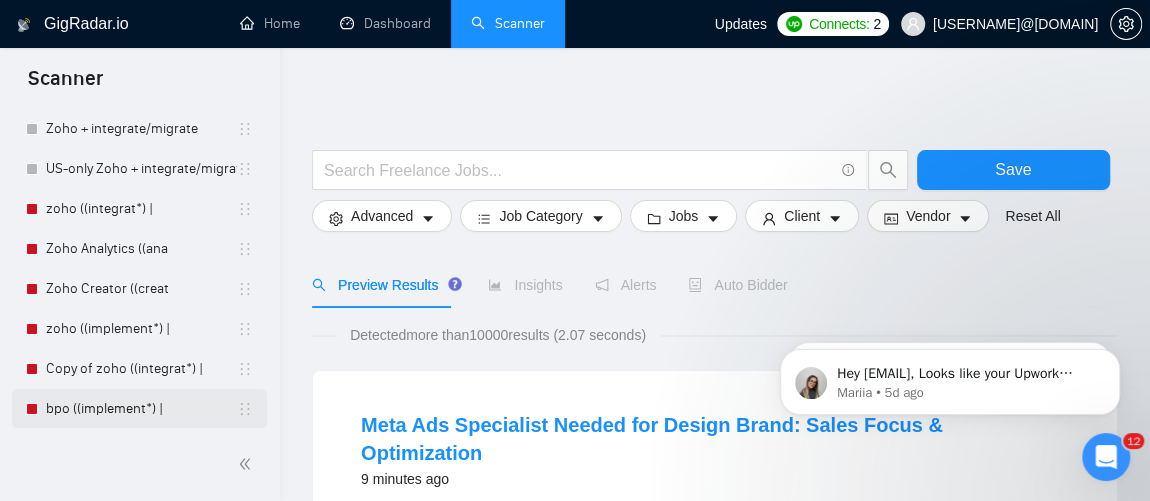 click on "bpo ((implement*) |" at bounding box center [141, 409] 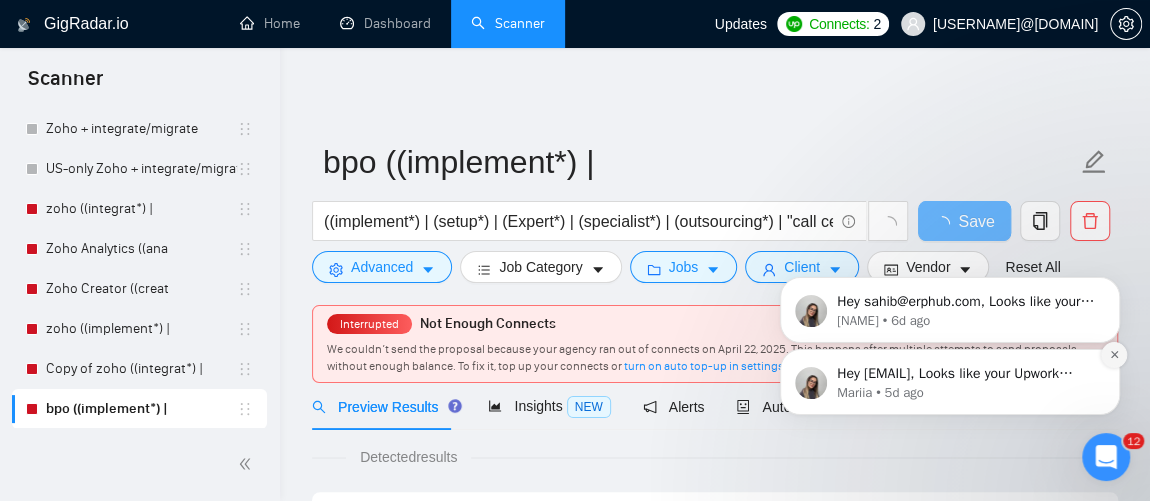 click at bounding box center [1114, 355] 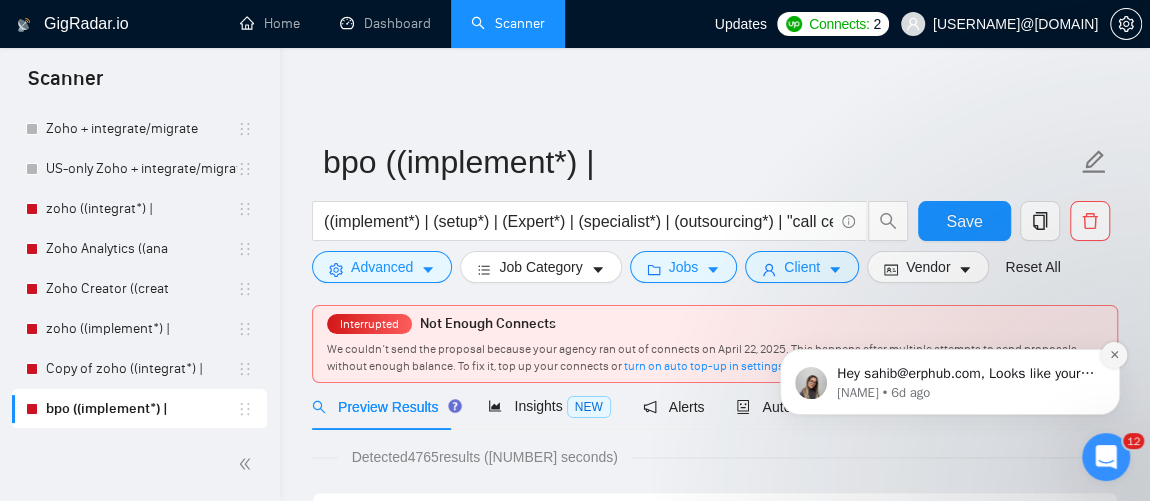 click 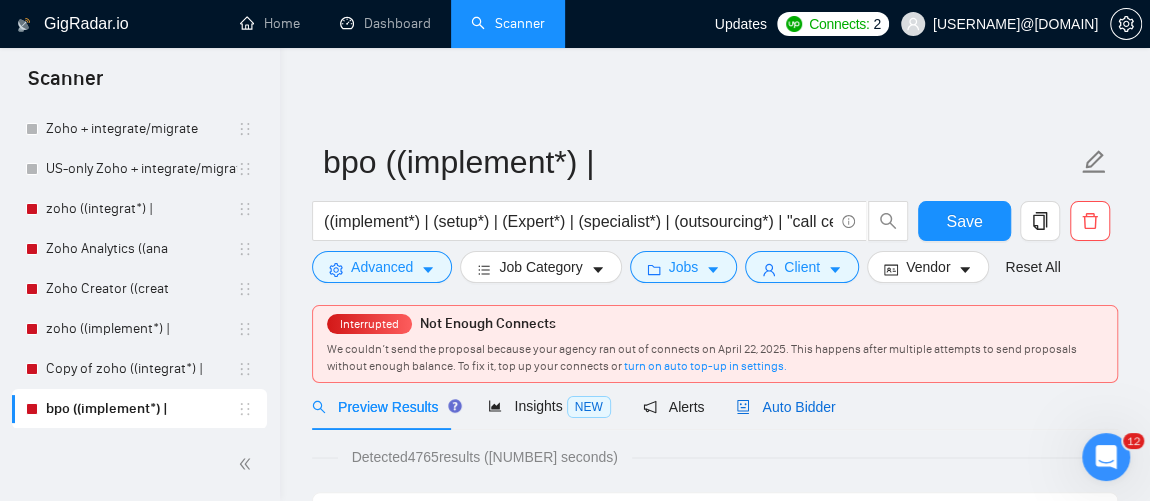click on "Auto Bidder" at bounding box center [785, 407] 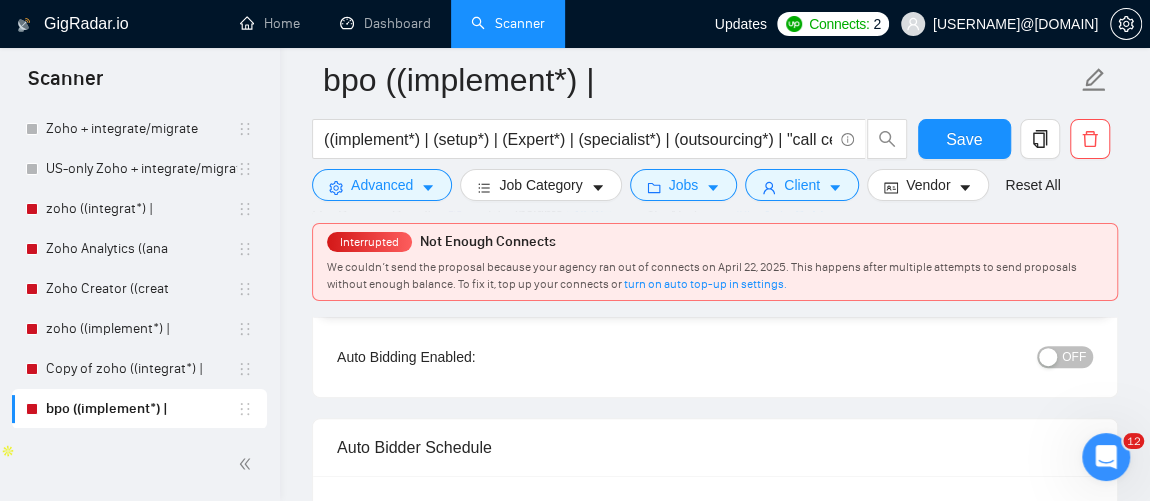 scroll, scrollTop: 199, scrollLeft: 0, axis: vertical 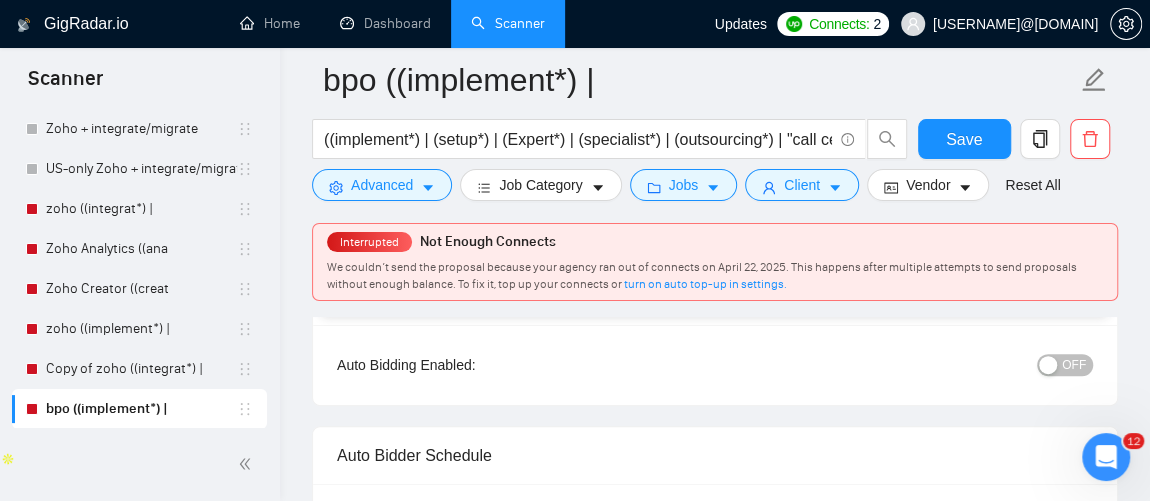 click on "OFF" at bounding box center [1074, 365] 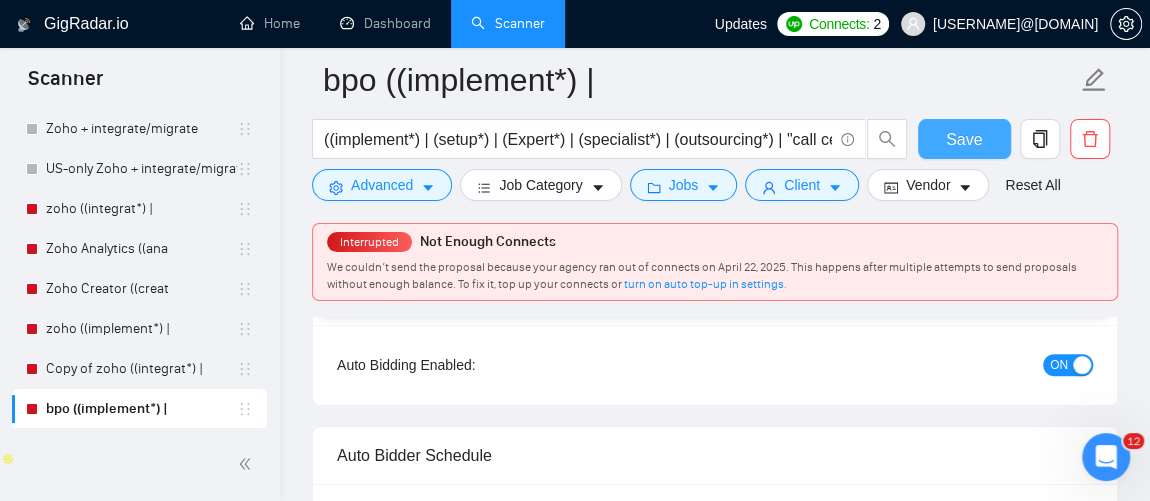 click on "Save" at bounding box center (964, 139) 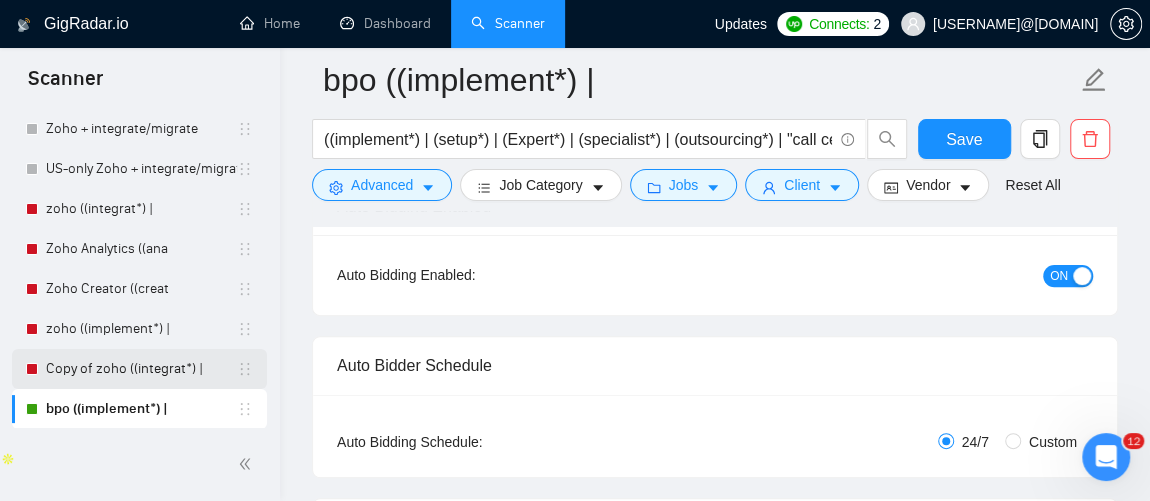 click on "Copy of zoho ((integrat*) |" at bounding box center [141, 369] 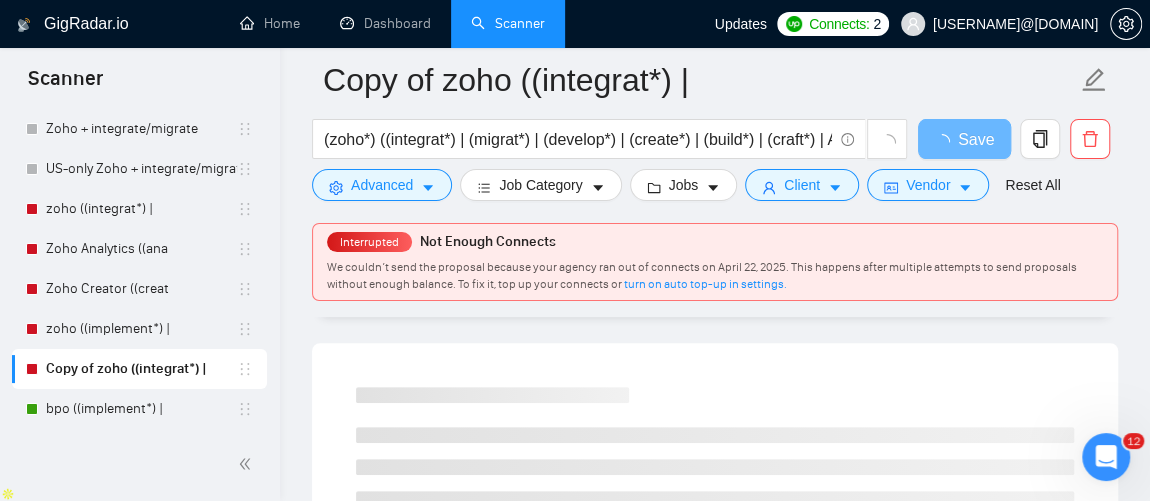 scroll, scrollTop: 45, scrollLeft: 0, axis: vertical 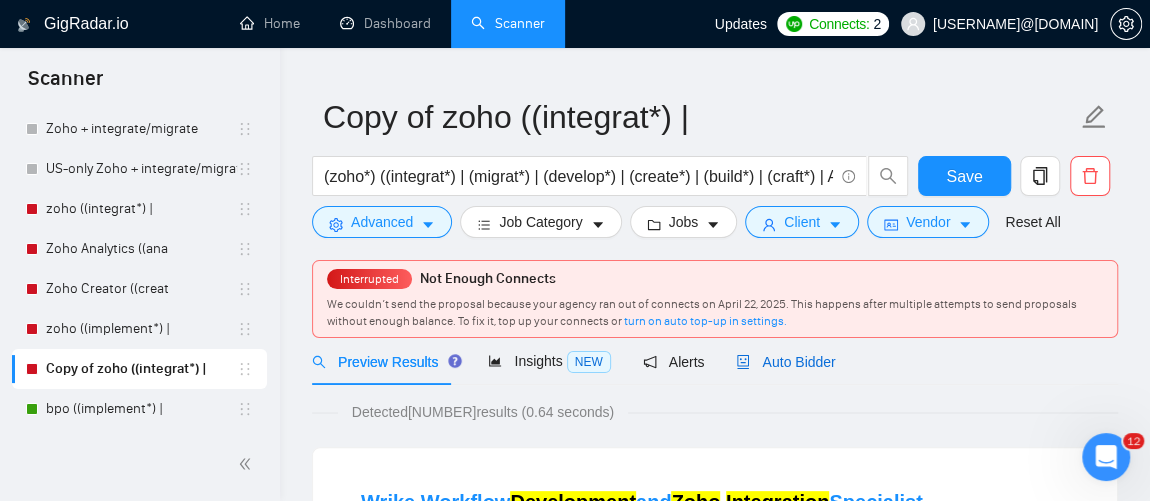 click on "Auto Bidder" at bounding box center [785, 362] 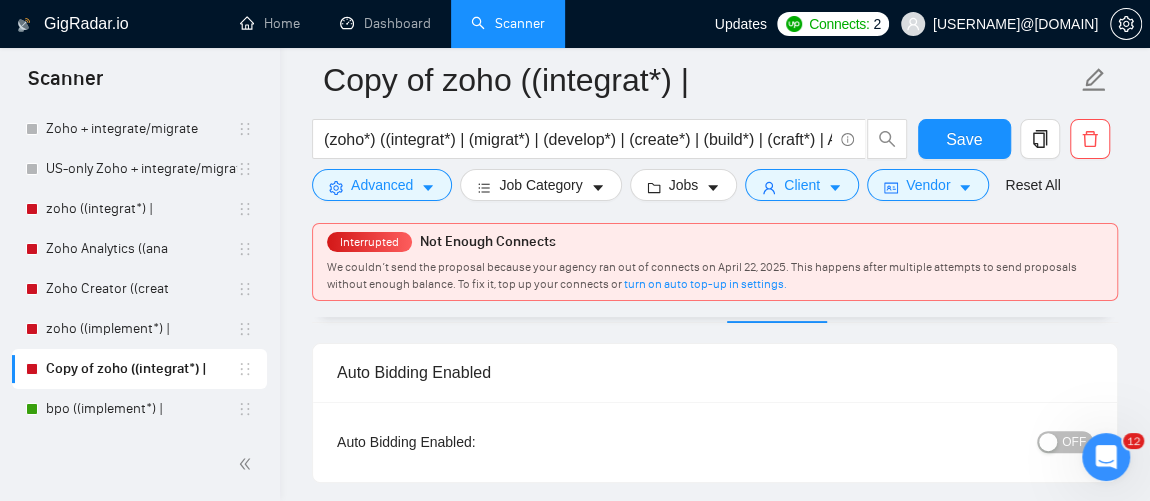 scroll, scrollTop: 206, scrollLeft: 0, axis: vertical 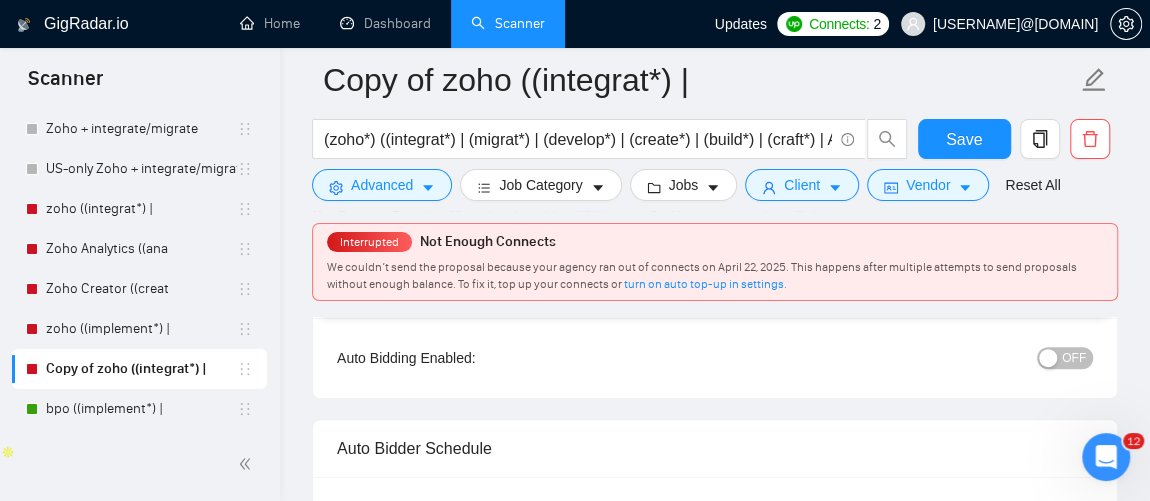 click on "OFF" at bounding box center [1074, 358] 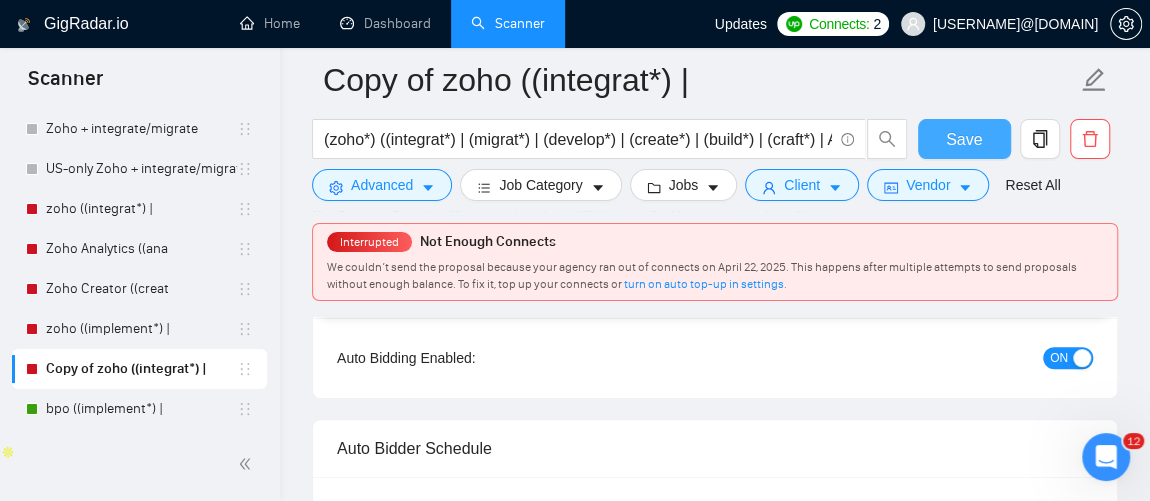 click on "Save" at bounding box center [964, 139] 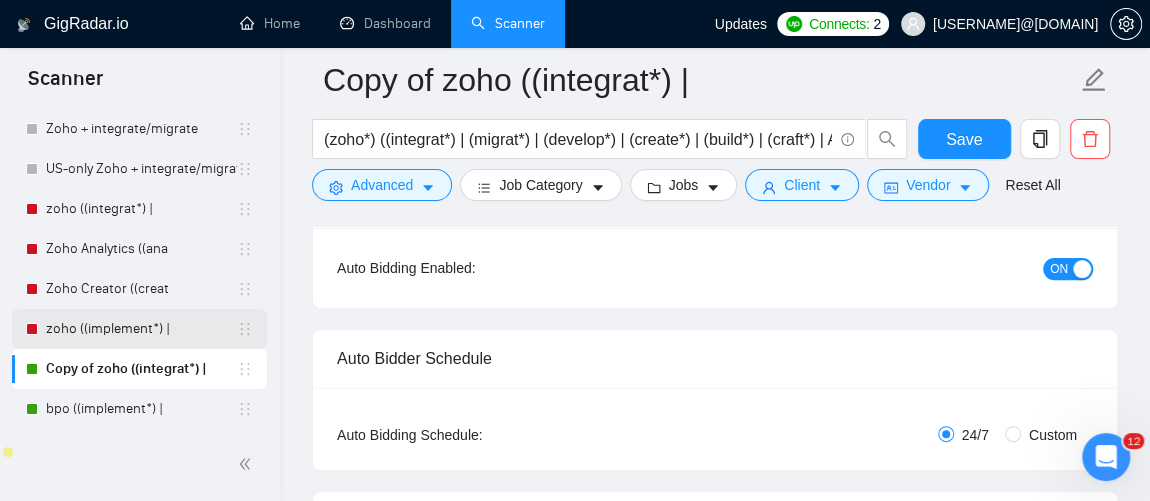 click on "zoho ((implement*) |" at bounding box center (141, 329) 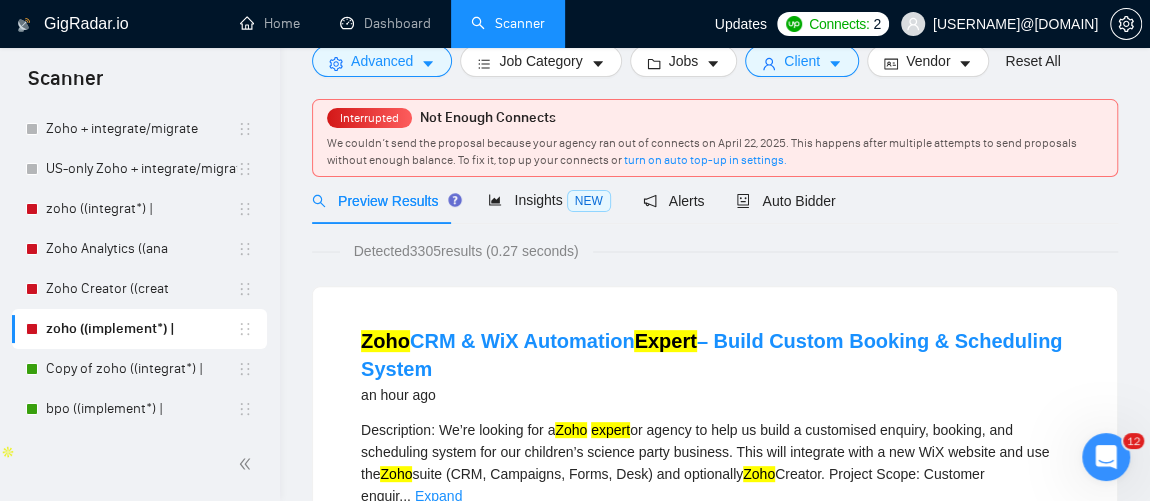 scroll, scrollTop: 0, scrollLeft: 0, axis: both 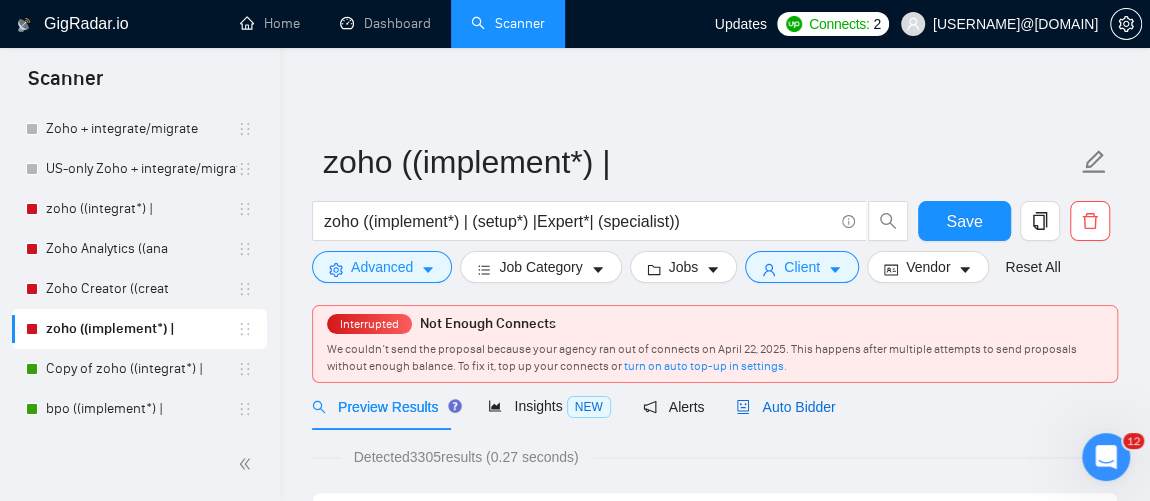 click on "Auto Bidder" at bounding box center [785, 407] 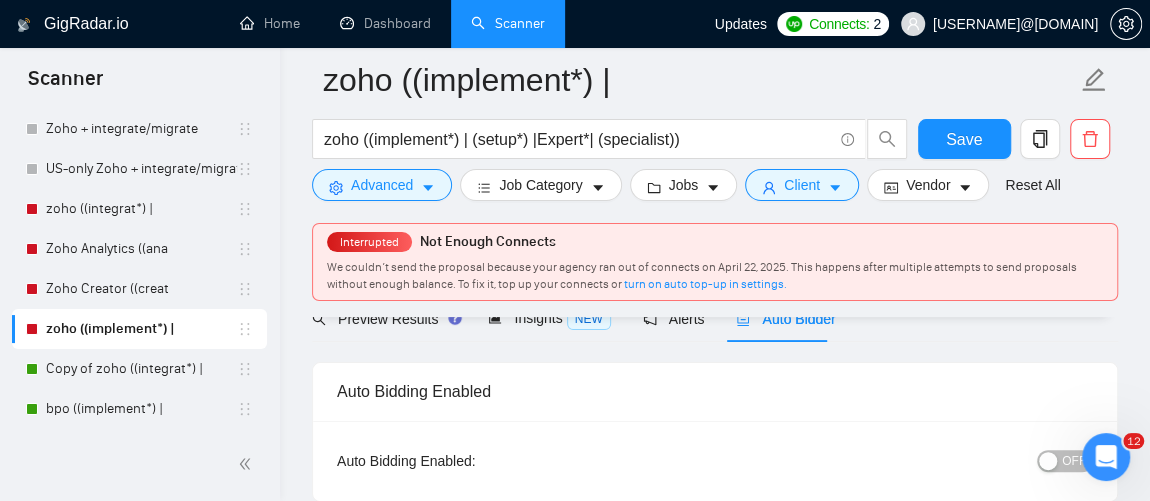 scroll, scrollTop: 183, scrollLeft: 0, axis: vertical 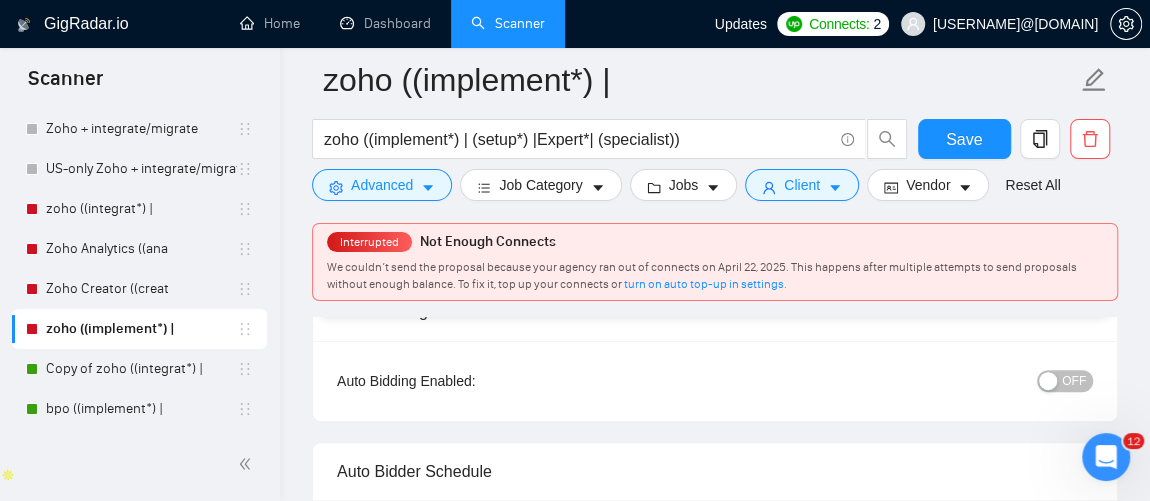 click on "OFF" at bounding box center [1074, 381] 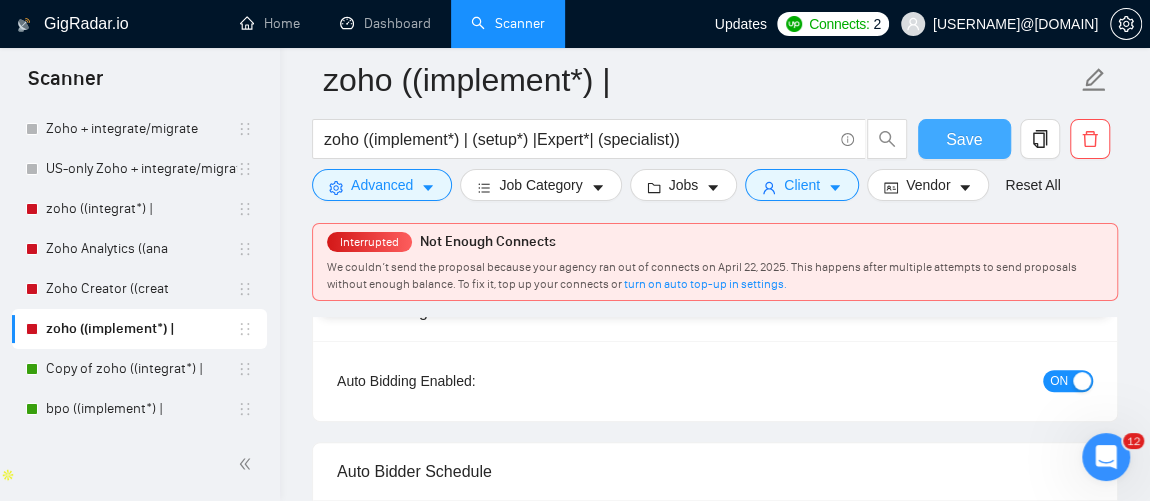 click on "Save" at bounding box center [964, 139] 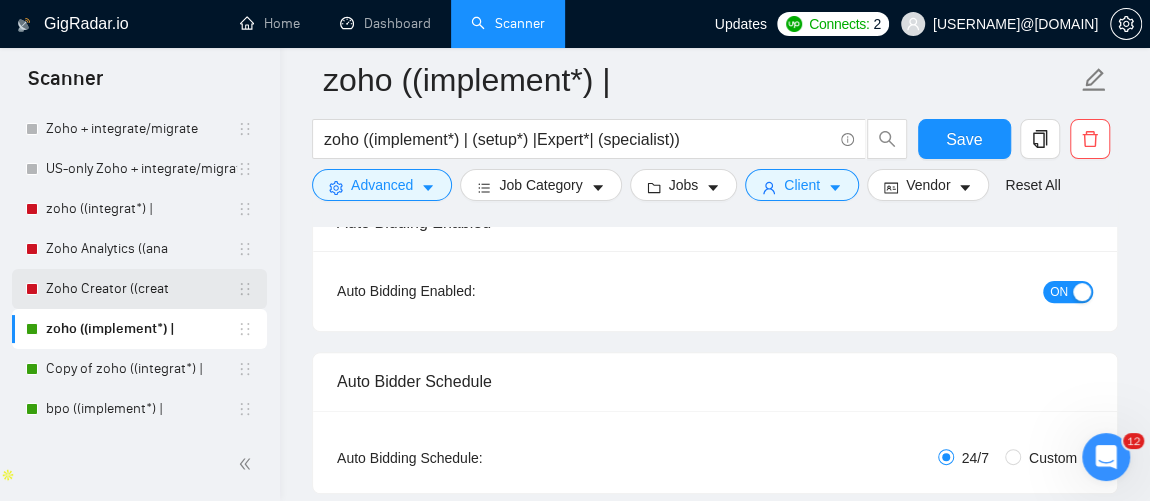 click on "Zoho Creator ((creat" at bounding box center (141, 289) 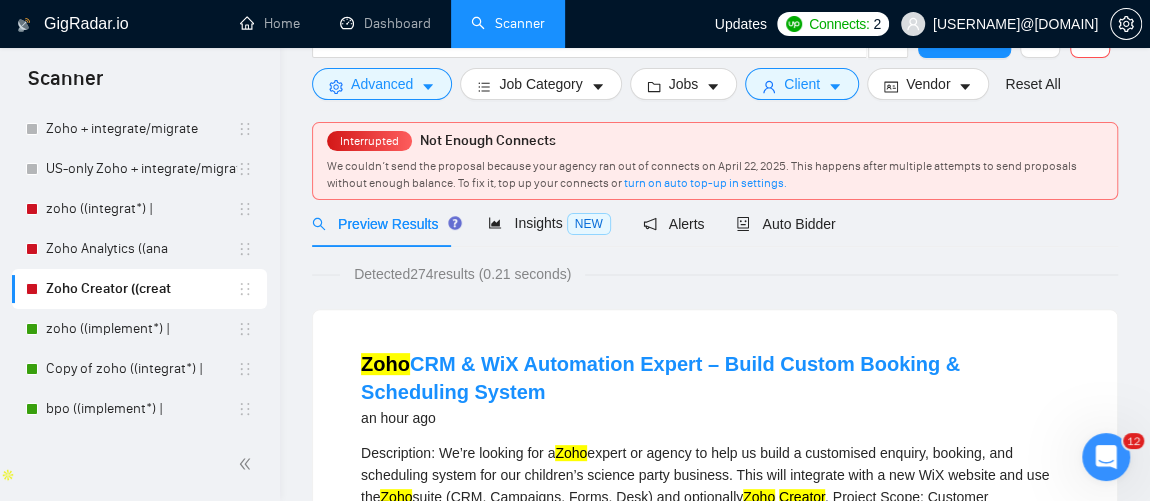 scroll, scrollTop: 0, scrollLeft: 0, axis: both 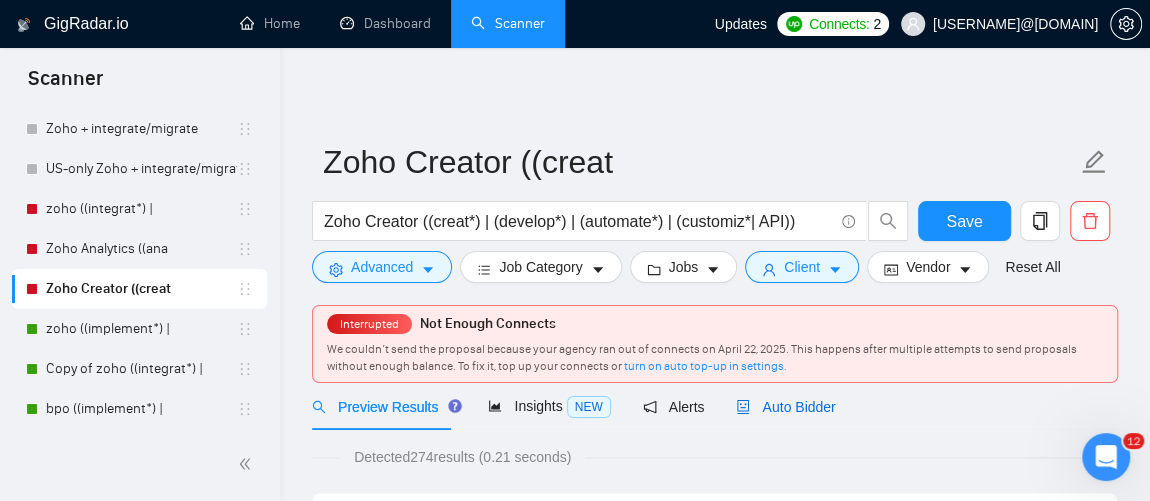 click on "Auto Bidder" at bounding box center [785, 407] 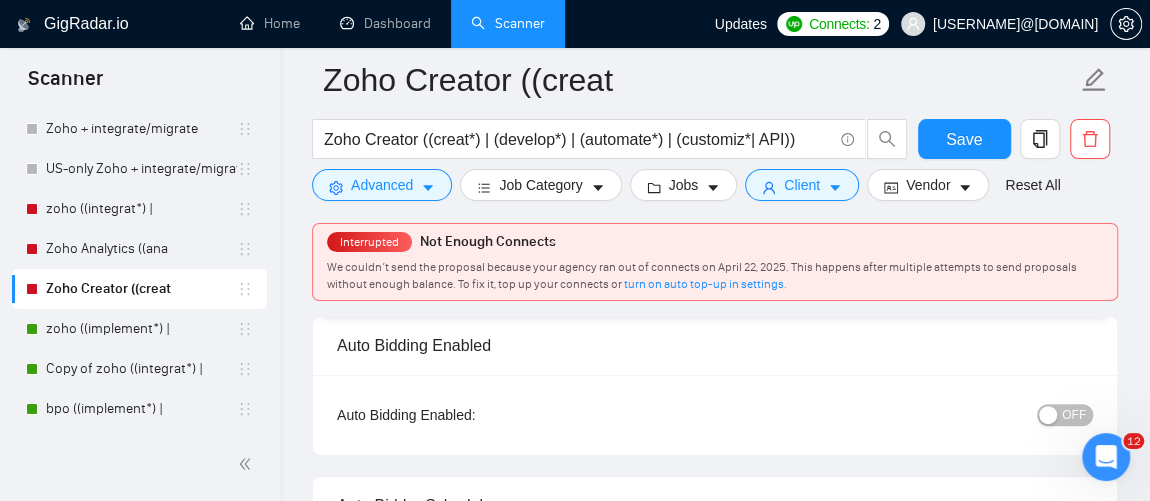 scroll, scrollTop: 187, scrollLeft: 0, axis: vertical 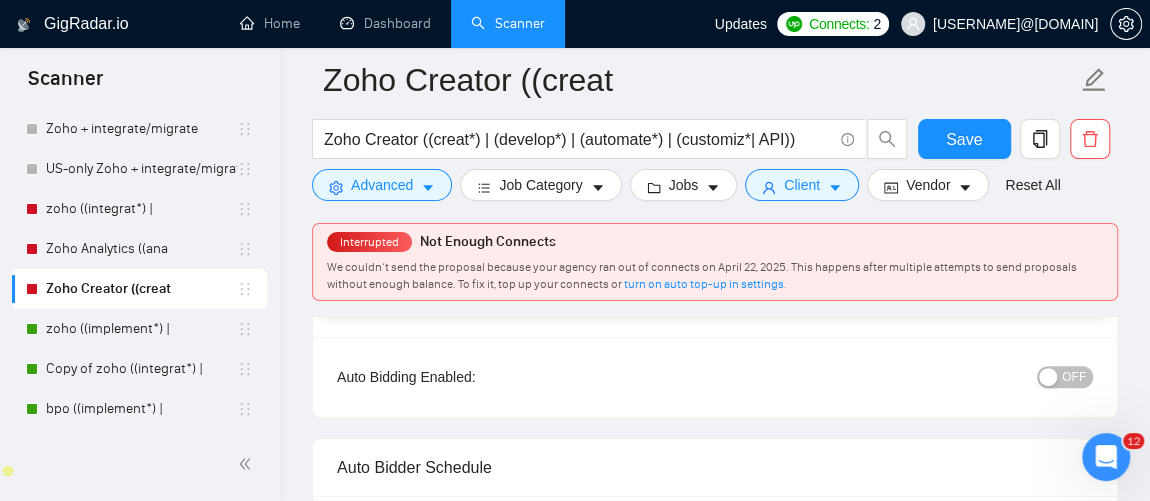 click on "OFF" at bounding box center [1074, 377] 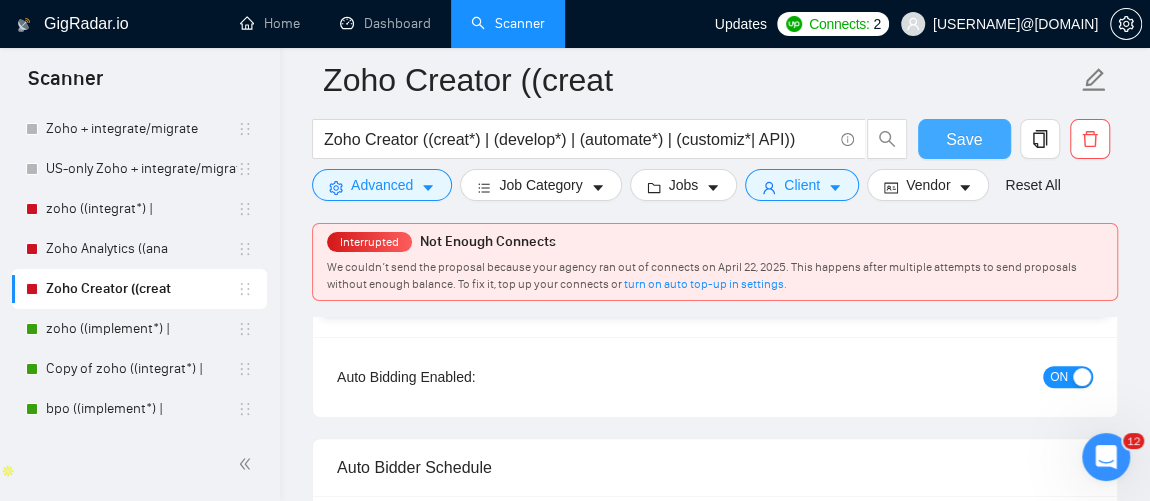 click on "Save" at bounding box center (964, 139) 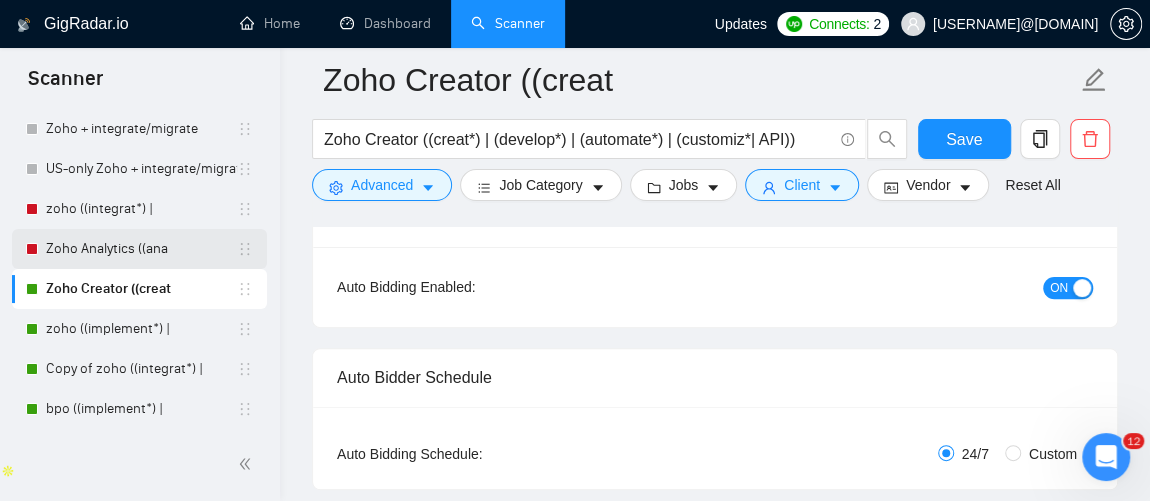 click on "Zoho Analytics ((ana" at bounding box center [141, 249] 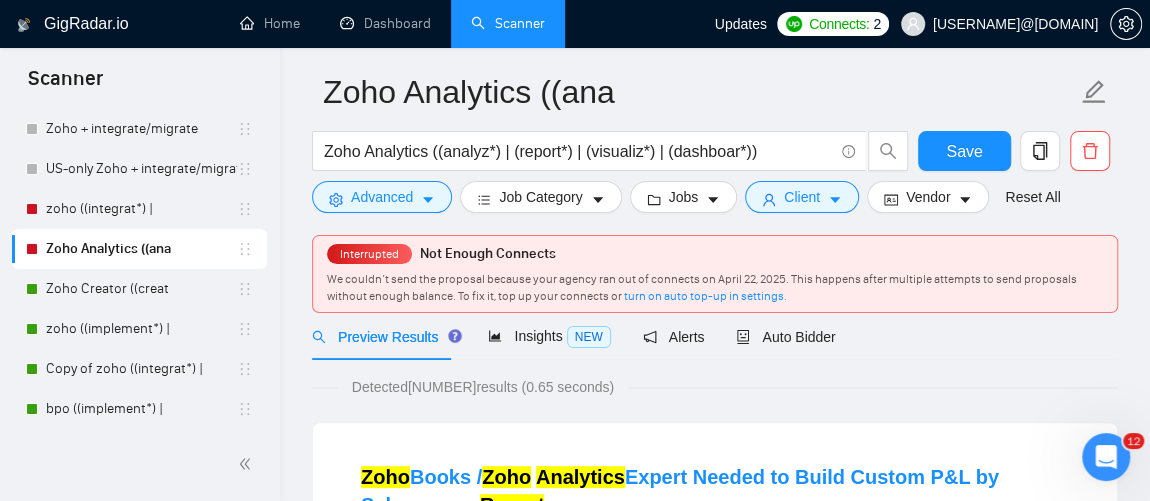 scroll, scrollTop: 56, scrollLeft: 0, axis: vertical 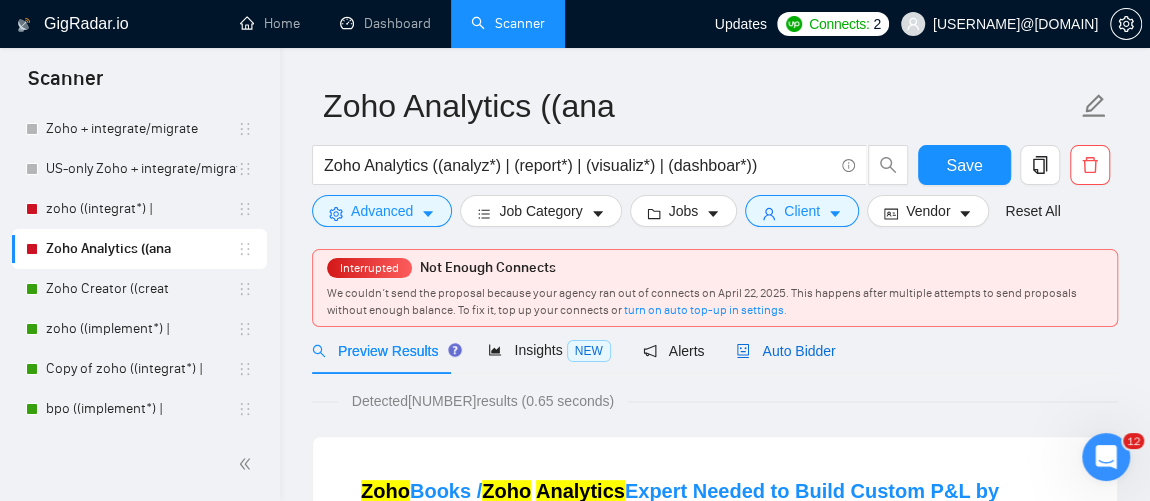 click on "Auto Bidder" at bounding box center [785, 351] 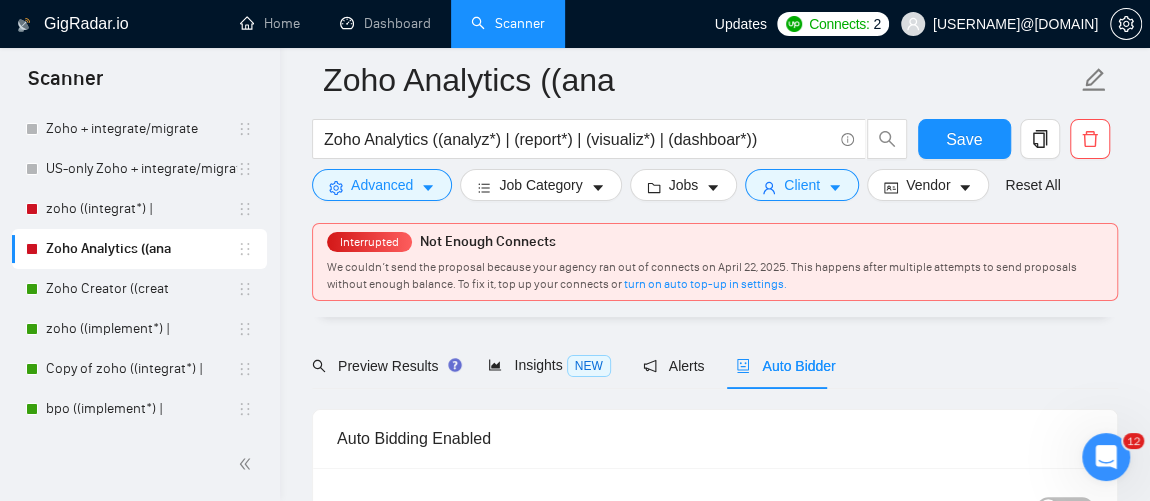 scroll, scrollTop: 96, scrollLeft: 0, axis: vertical 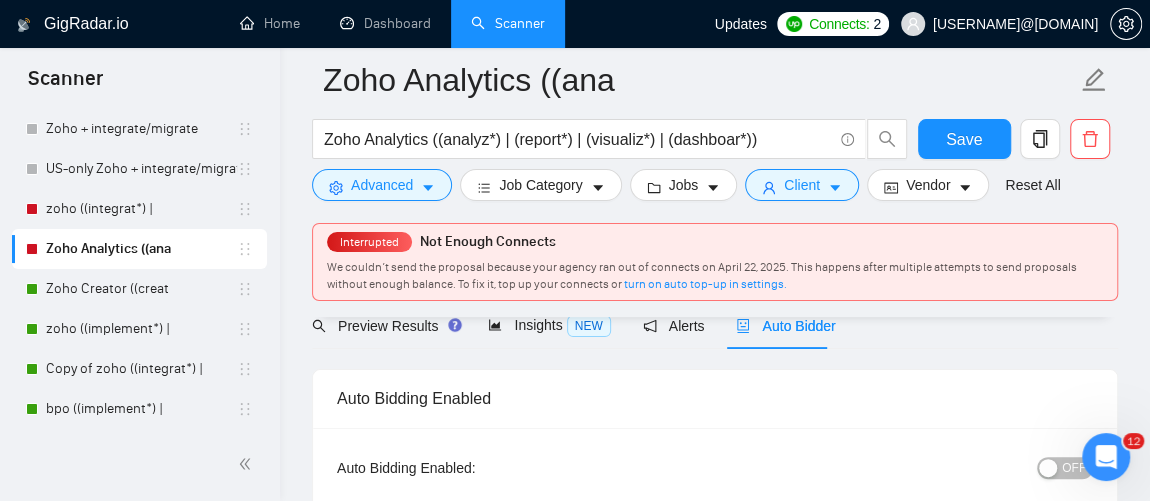 click on "OFF" at bounding box center [1074, 468] 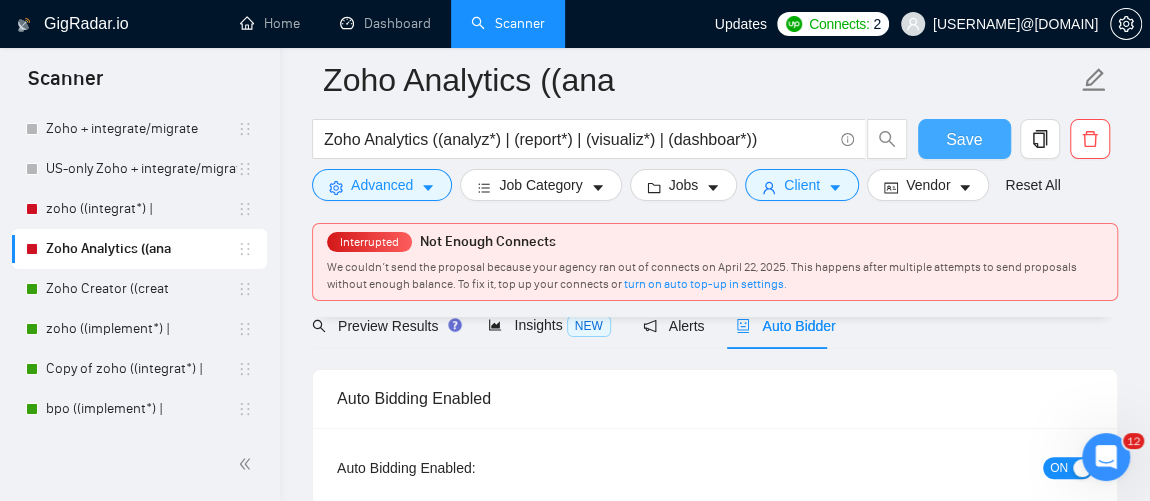 click on "Save" at bounding box center [964, 139] 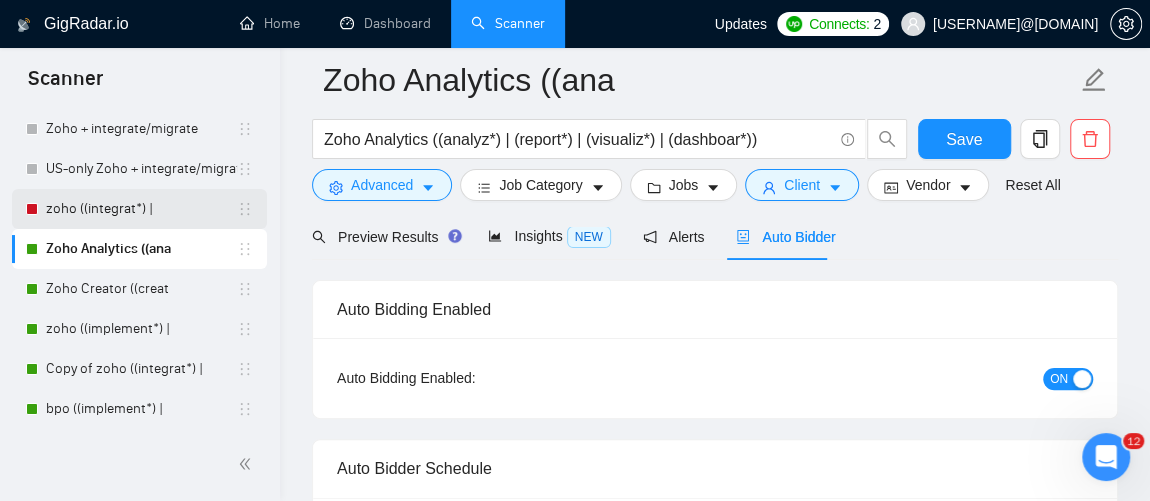 click on "zoho ((integrat*) |" at bounding box center (141, 209) 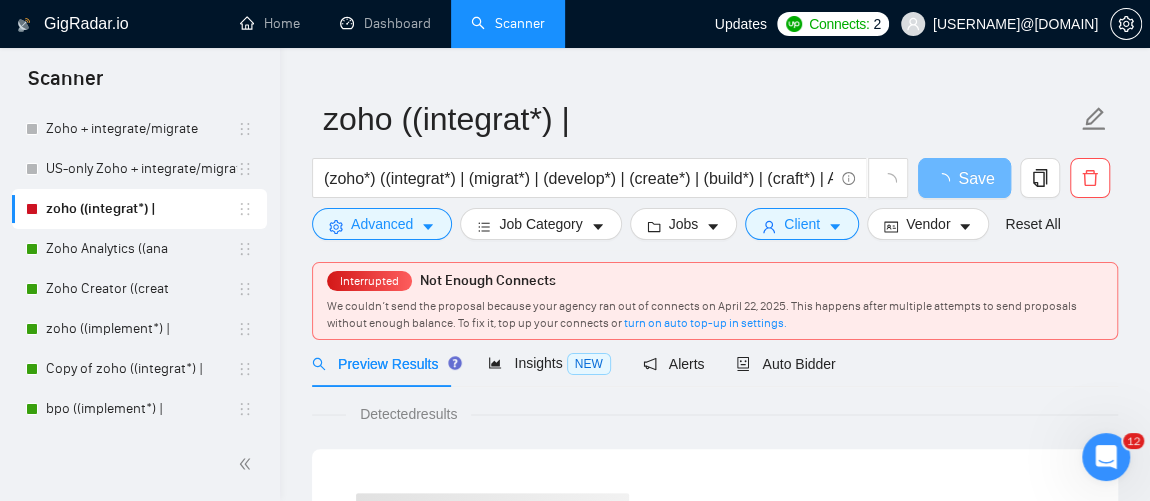 scroll, scrollTop: 40, scrollLeft: 0, axis: vertical 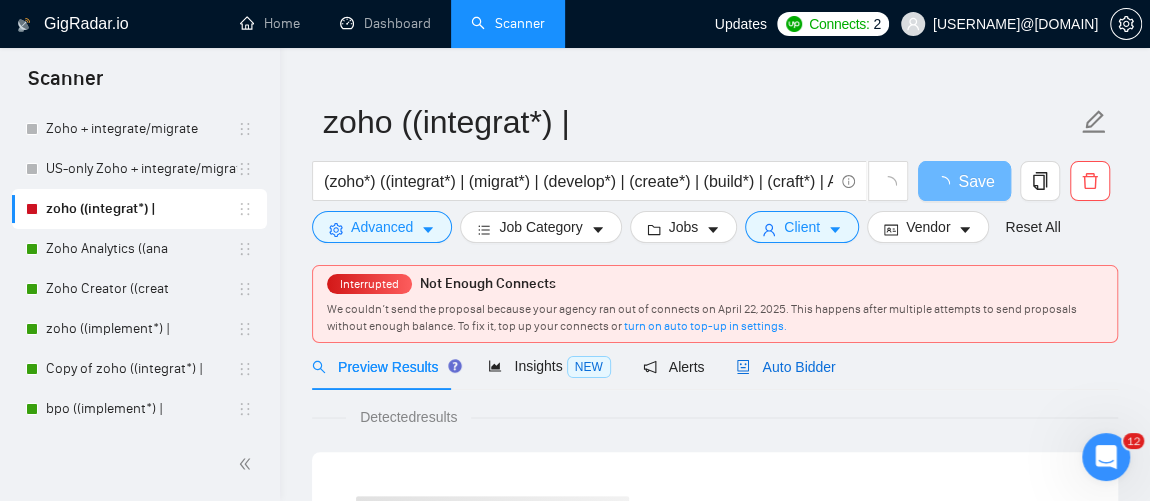 click on "Auto Bidder" at bounding box center (785, 367) 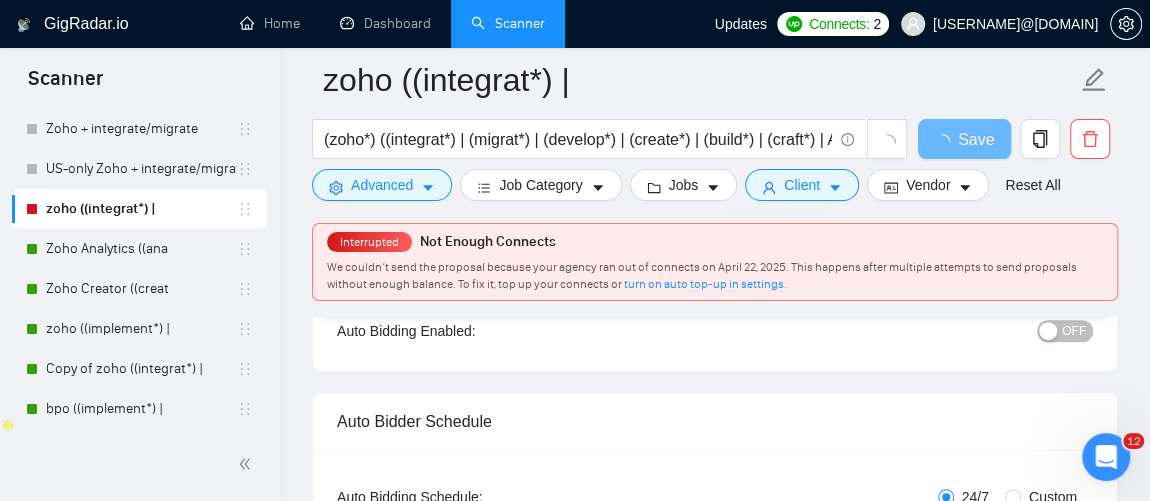scroll, scrollTop: 202, scrollLeft: 0, axis: vertical 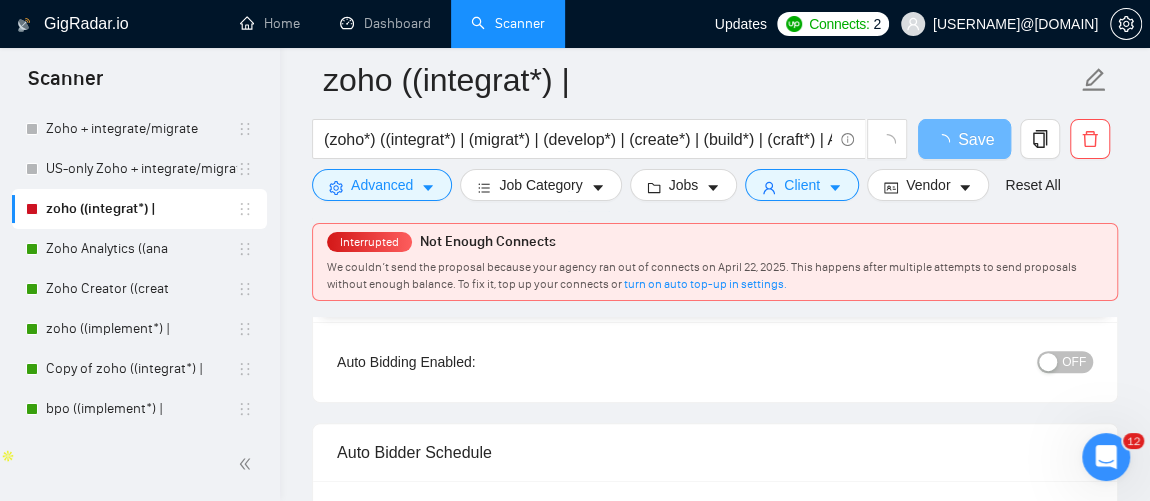 click on "OFF" at bounding box center [1074, 362] 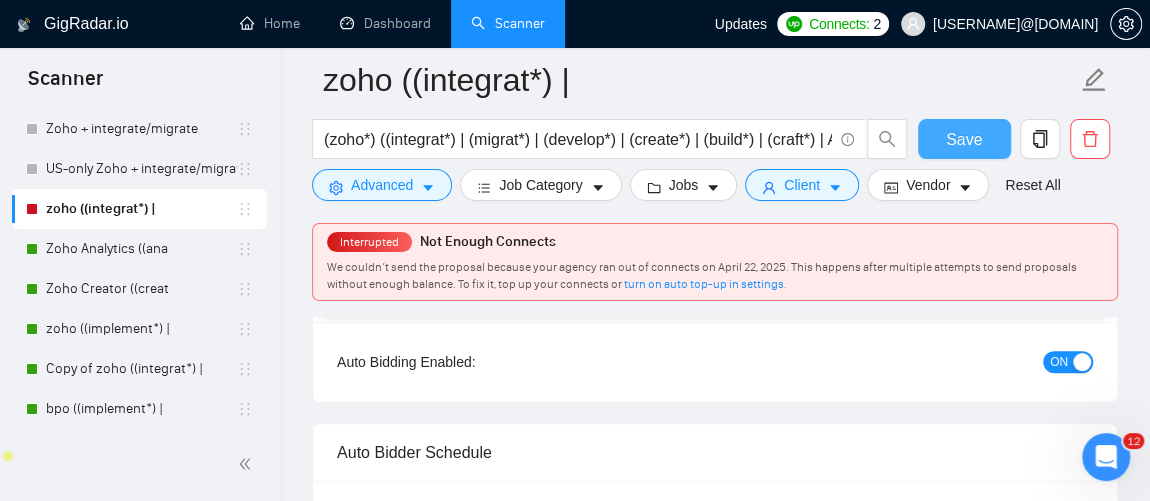 click on "Save" at bounding box center [964, 139] 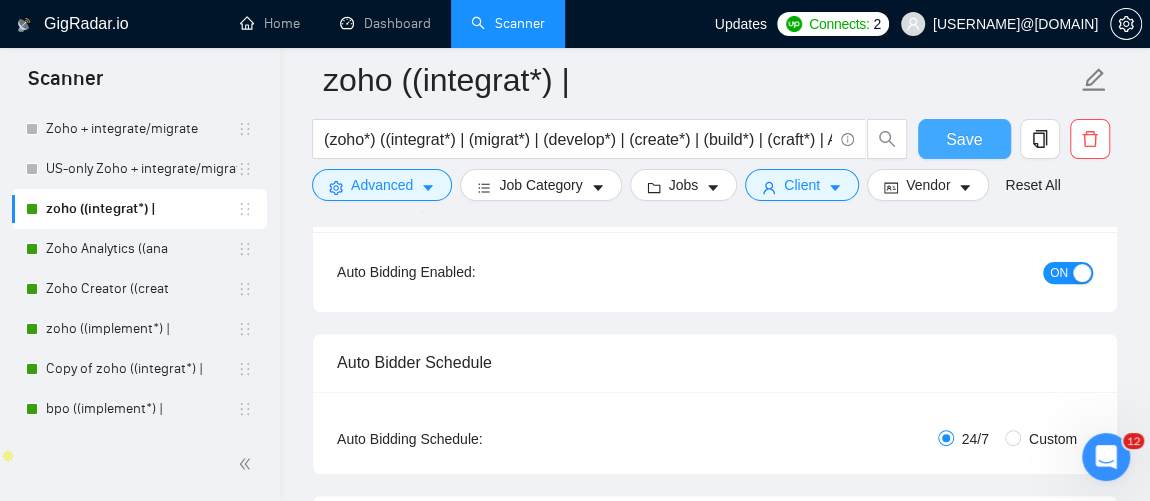 click on "Save" at bounding box center (964, 139) 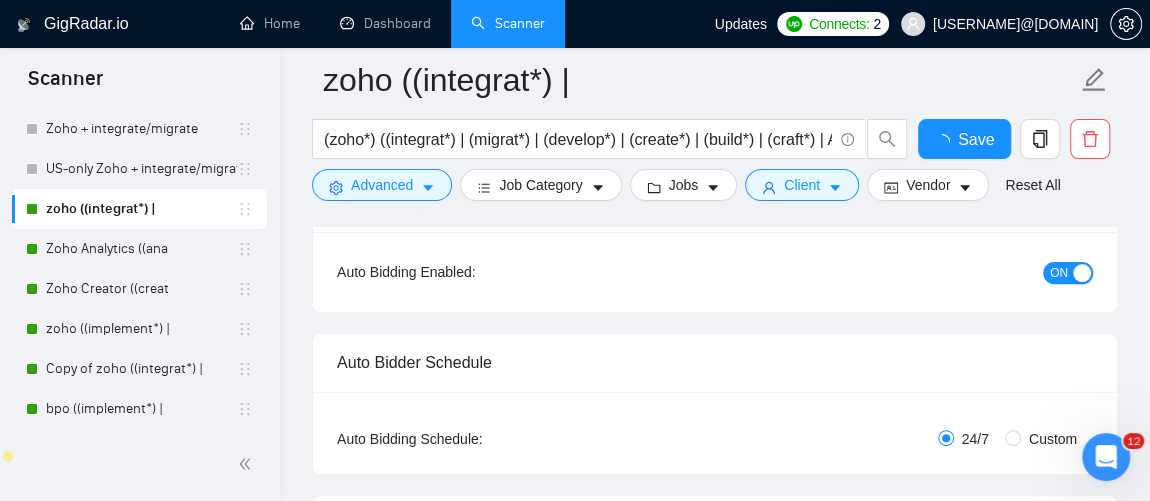 type 